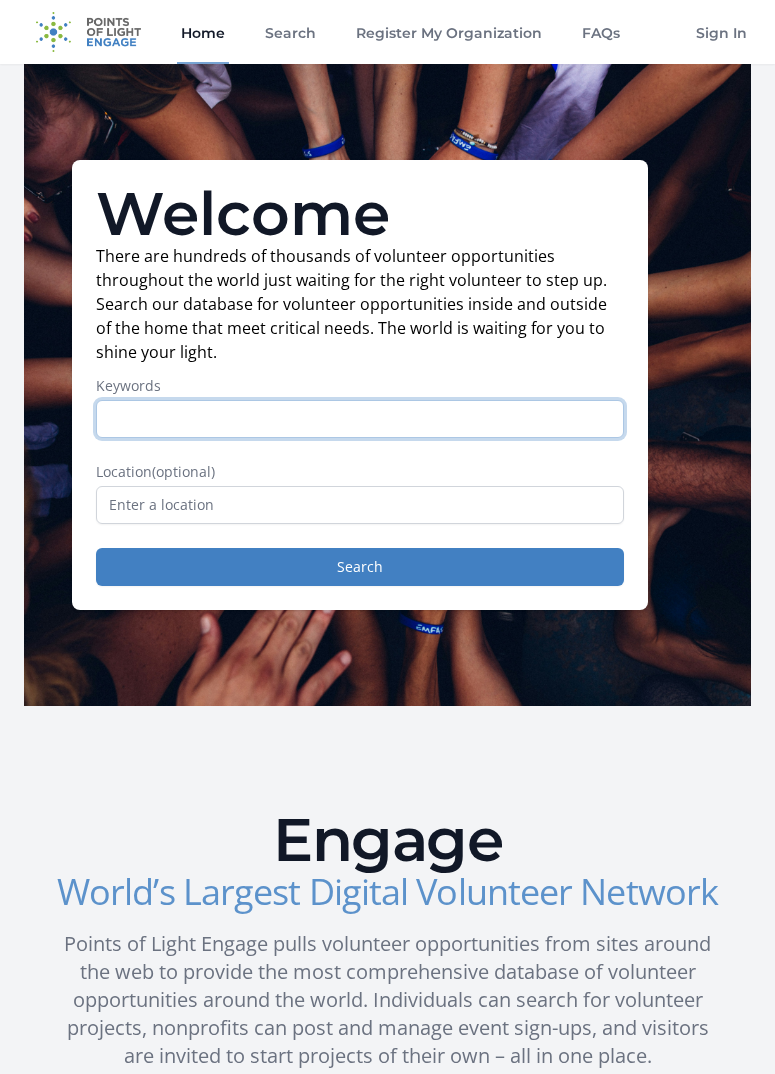 scroll, scrollTop: 300, scrollLeft: 0, axis: vertical 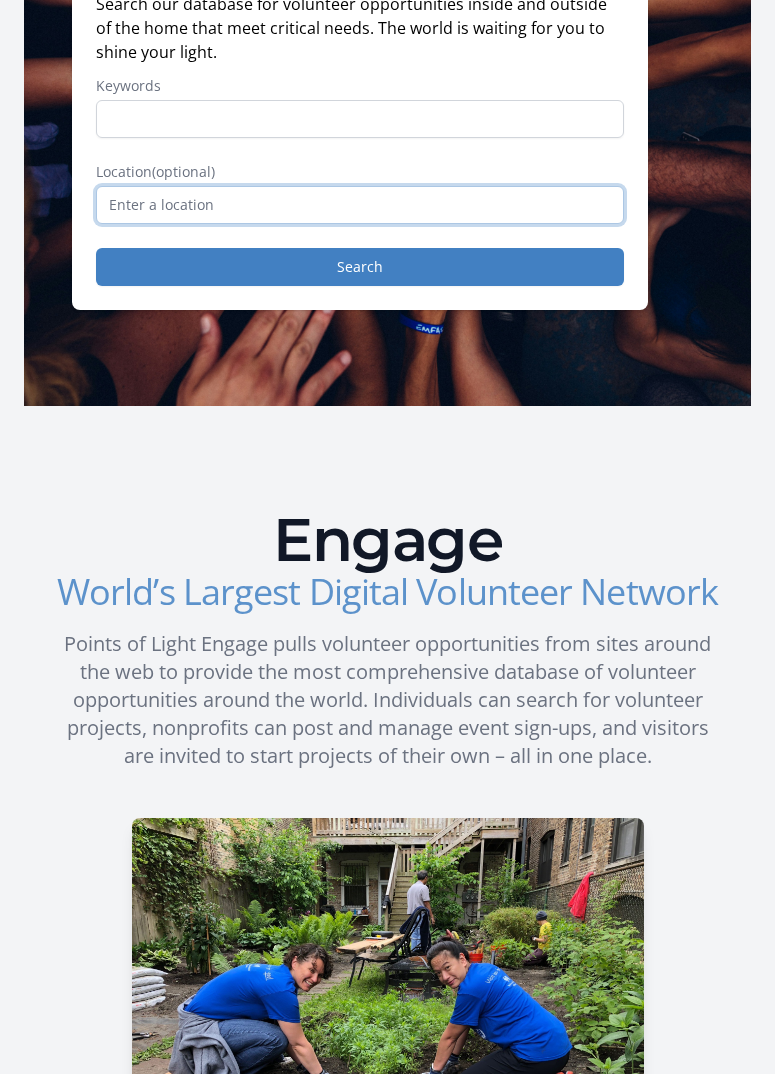 click at bounding box center (360, 205) 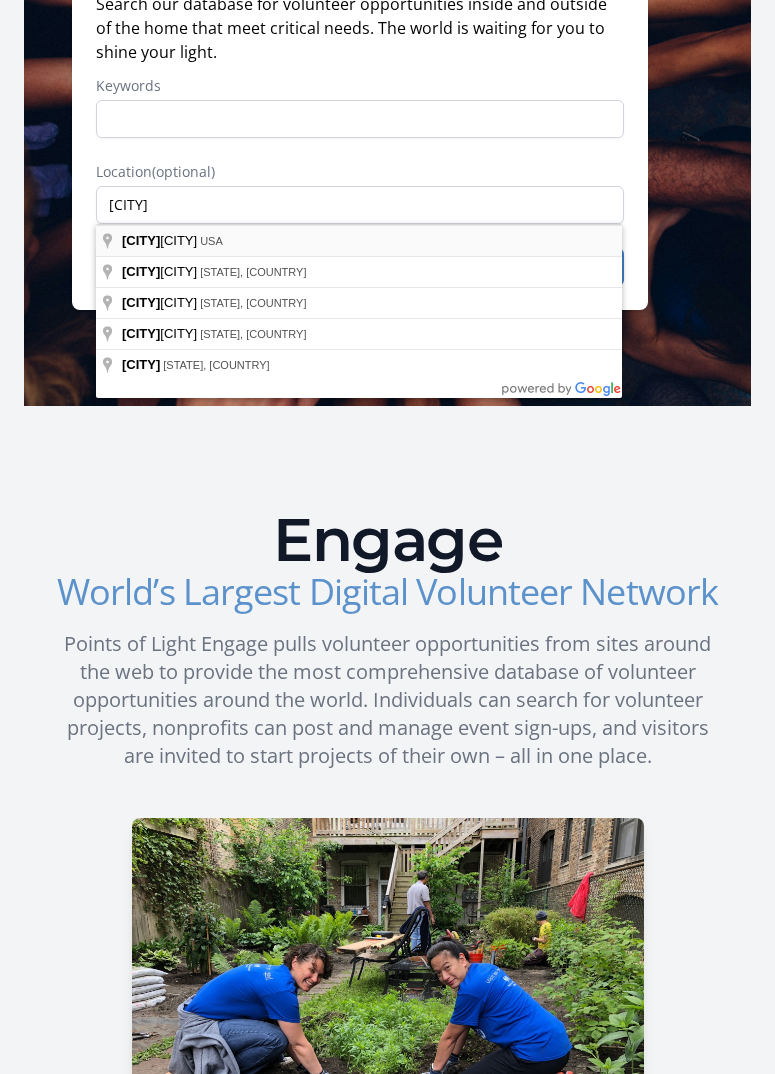 type on "Florida, USA" 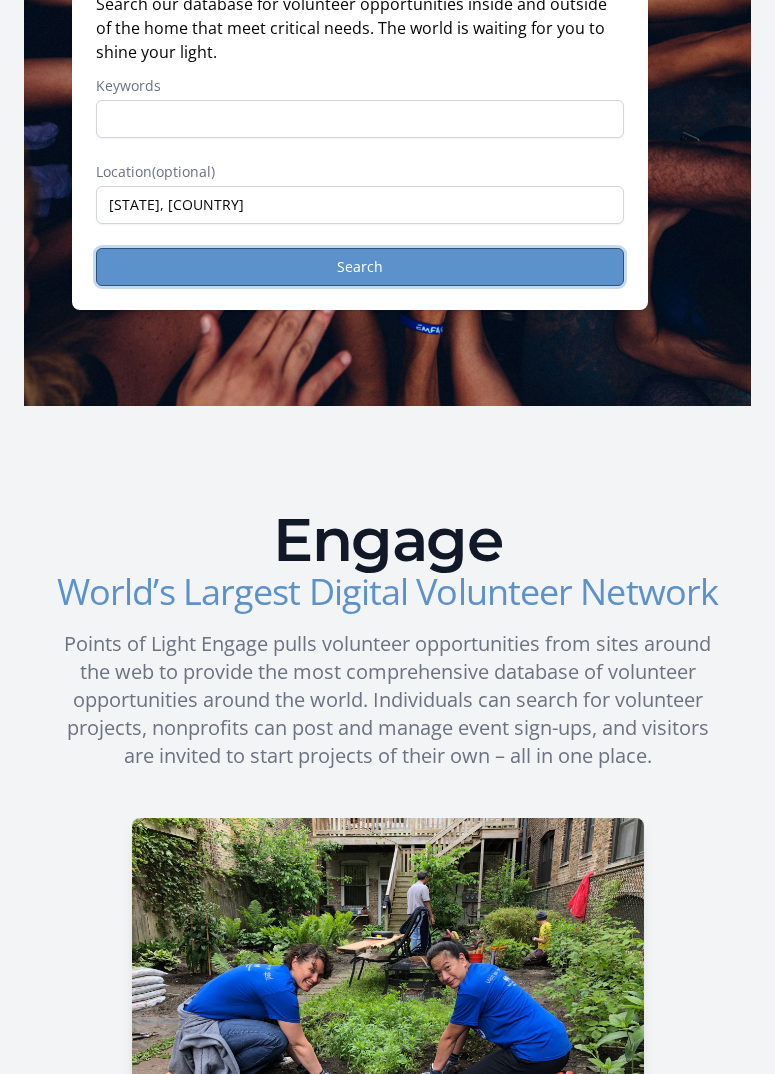 click on "Search" at bounding box center [360, 267] 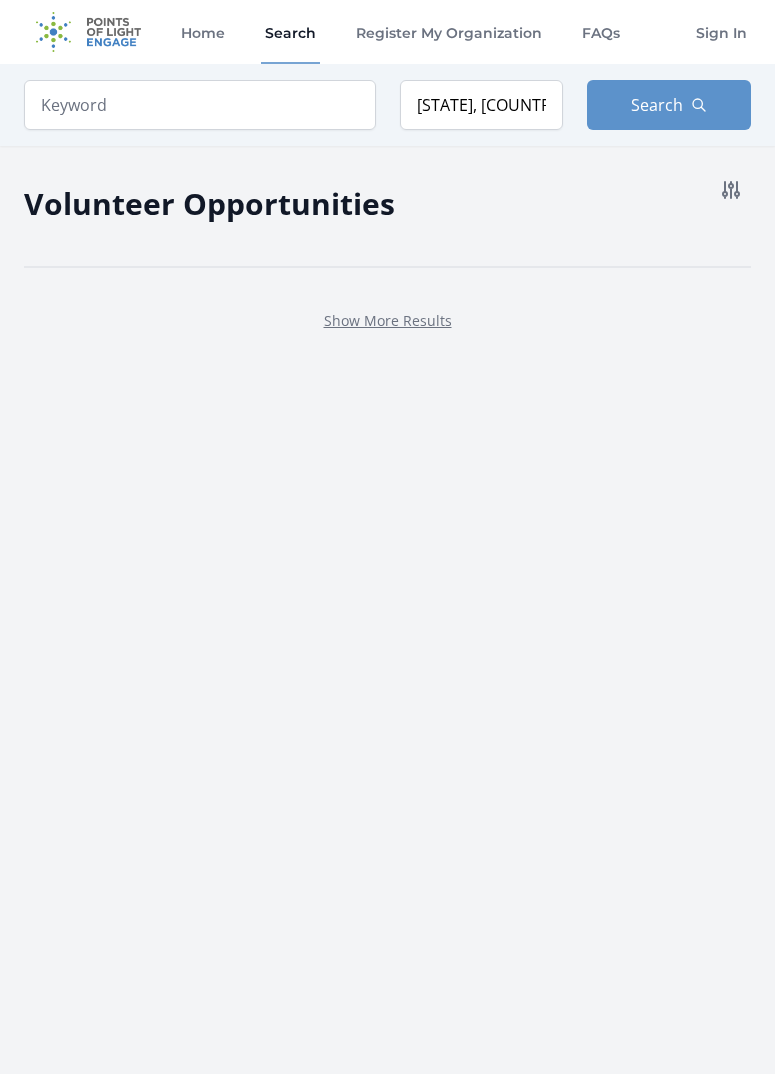 scroll, scrollTop: 0, scrollLeft: 0, axis: both 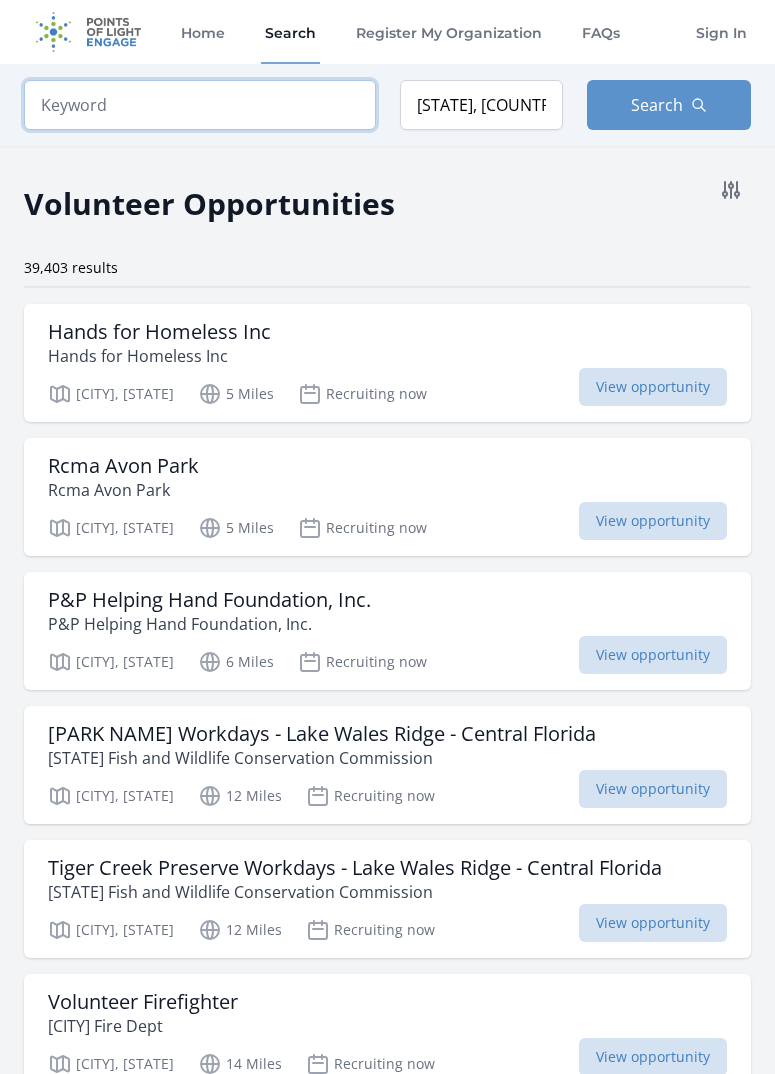 click at bounding box center (200, 105) 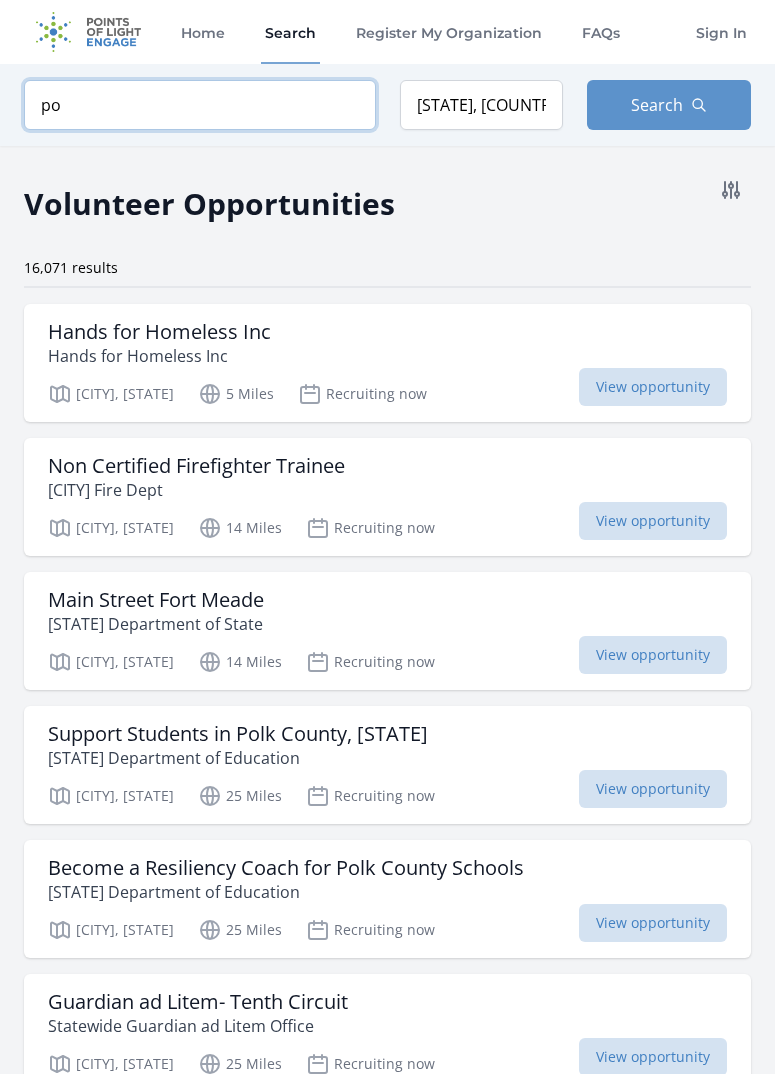 type on "p" 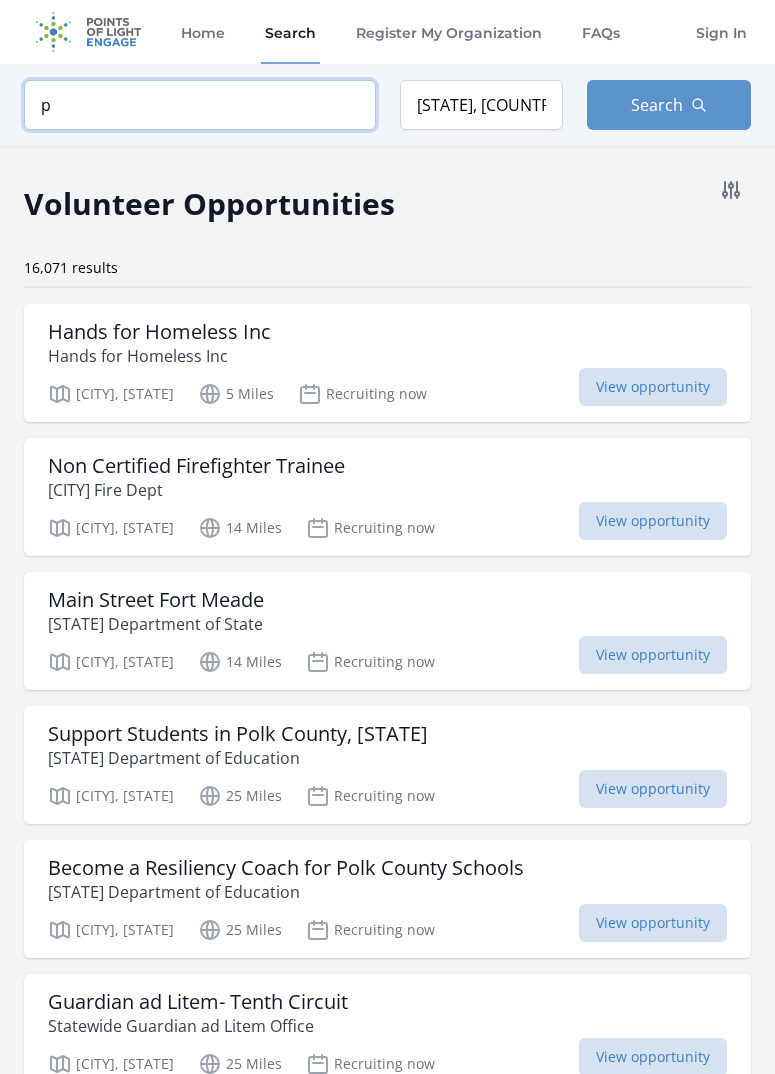 type 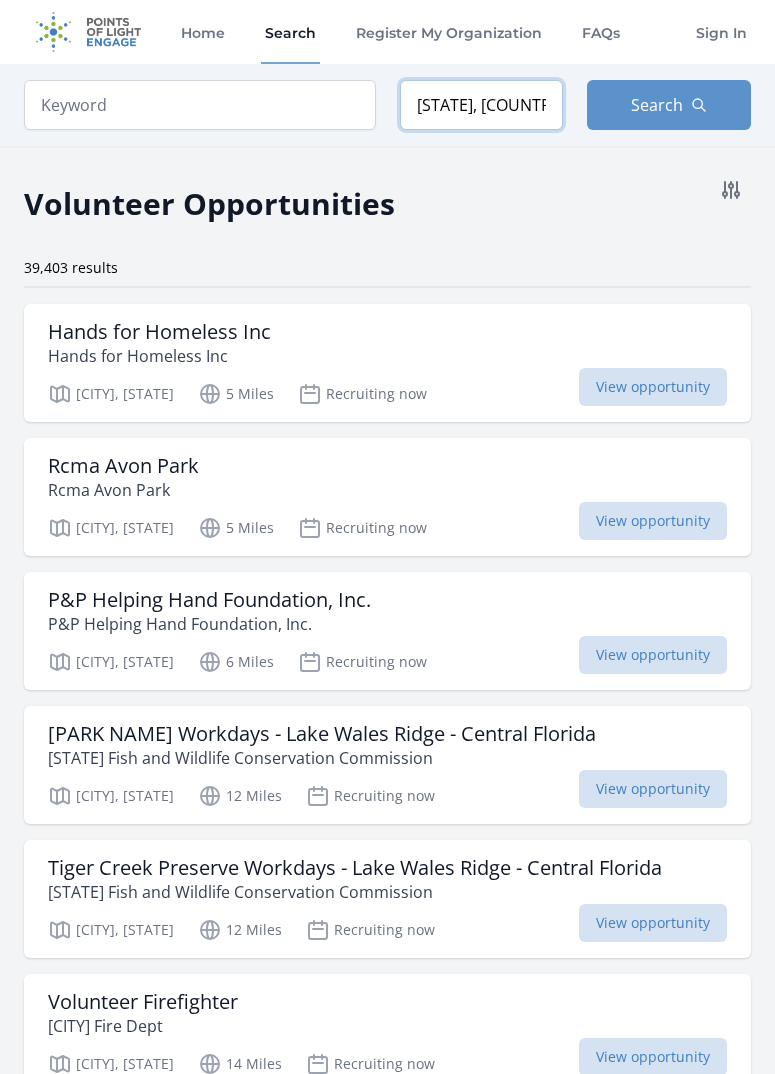 click on "Florida, USA" at bounding box center (482, 105) 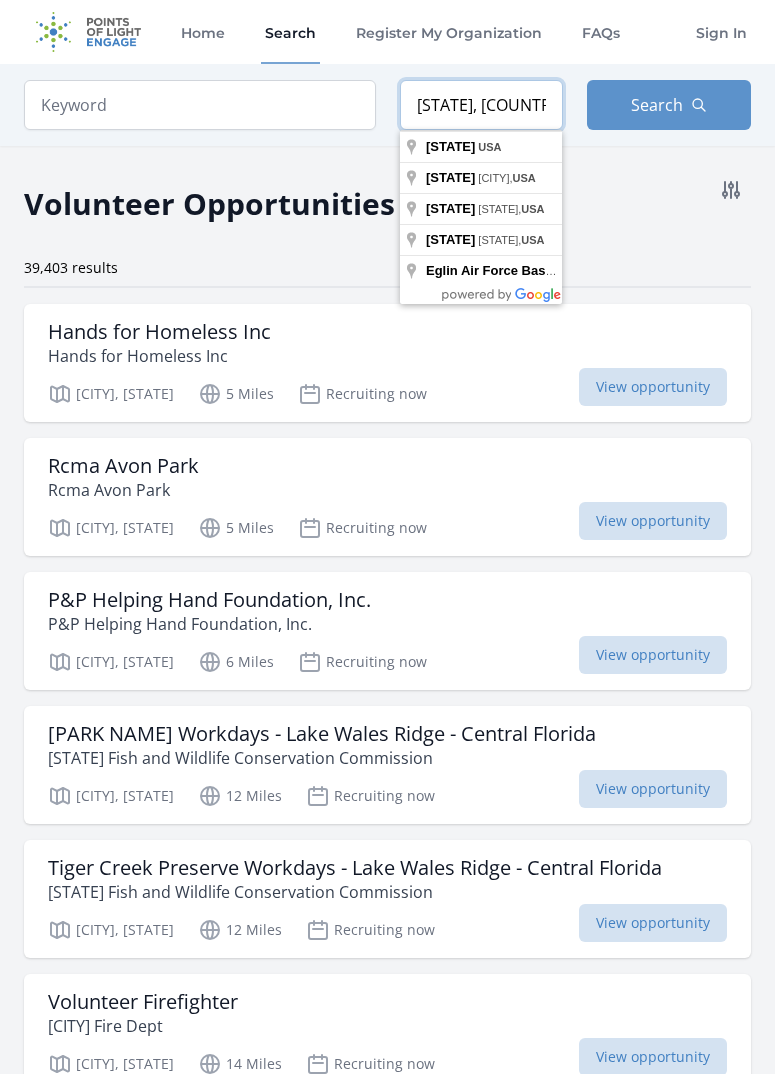 click on "Florida, USA" at bounding box center (482, 105) 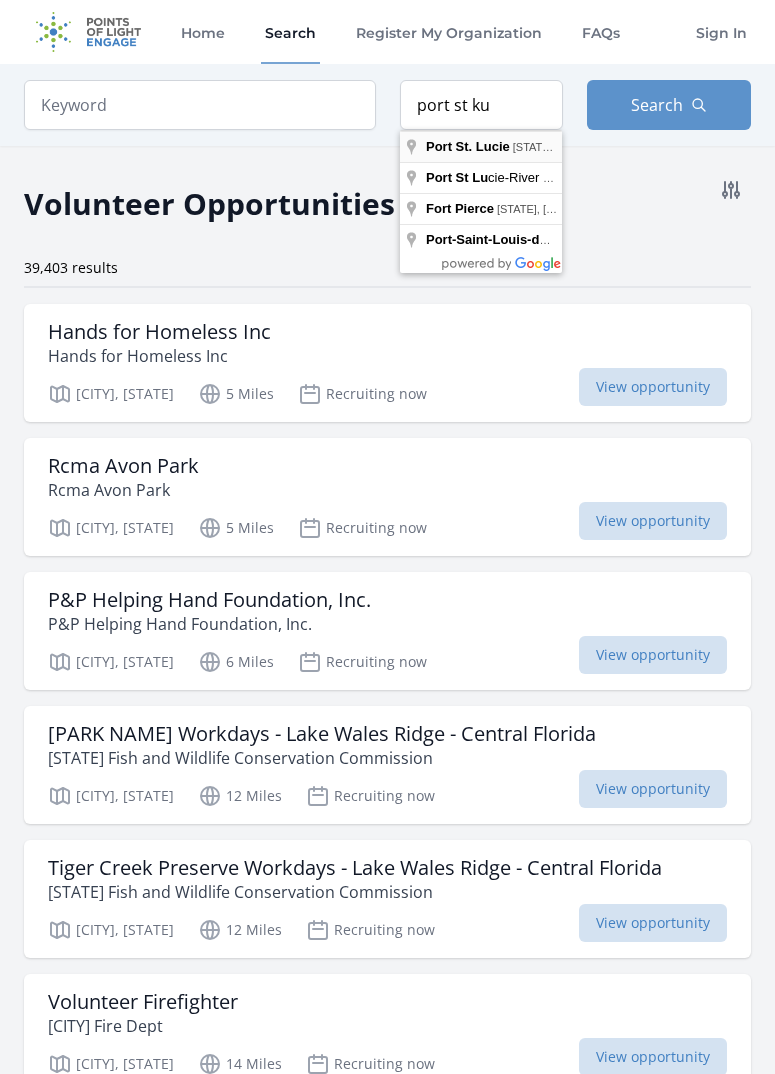 type on "[CITY], [STATE], [COUNTRY]" 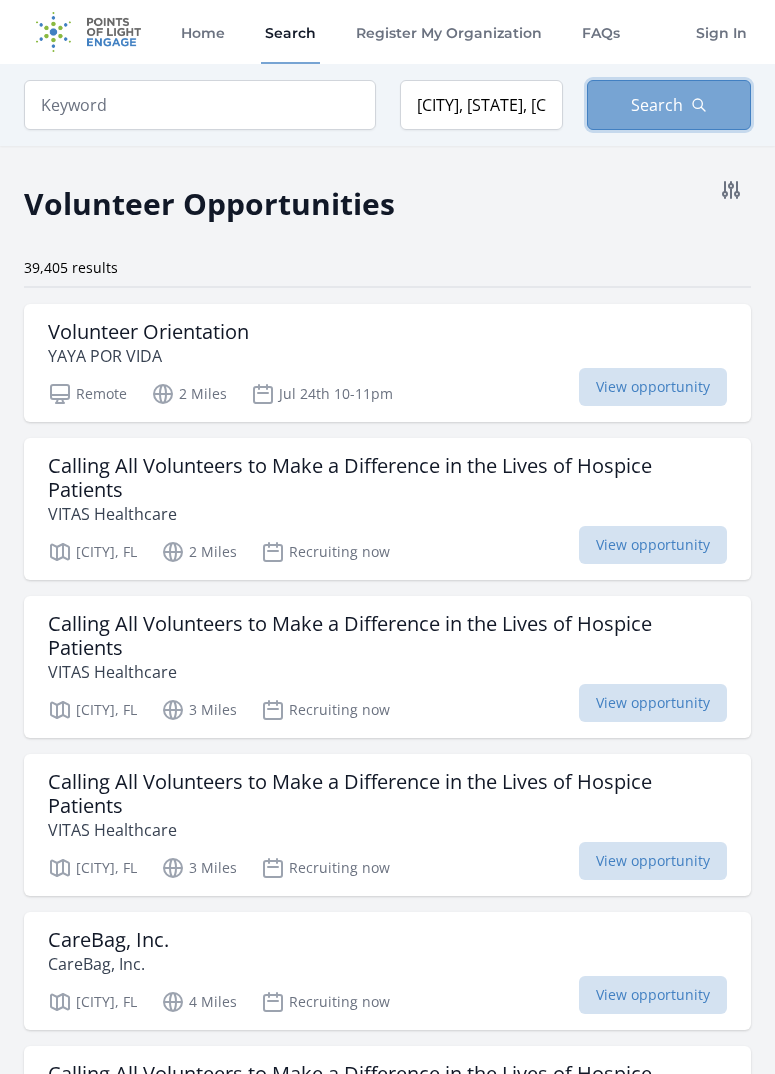 click on "Search" at bounding box center [657, 105] 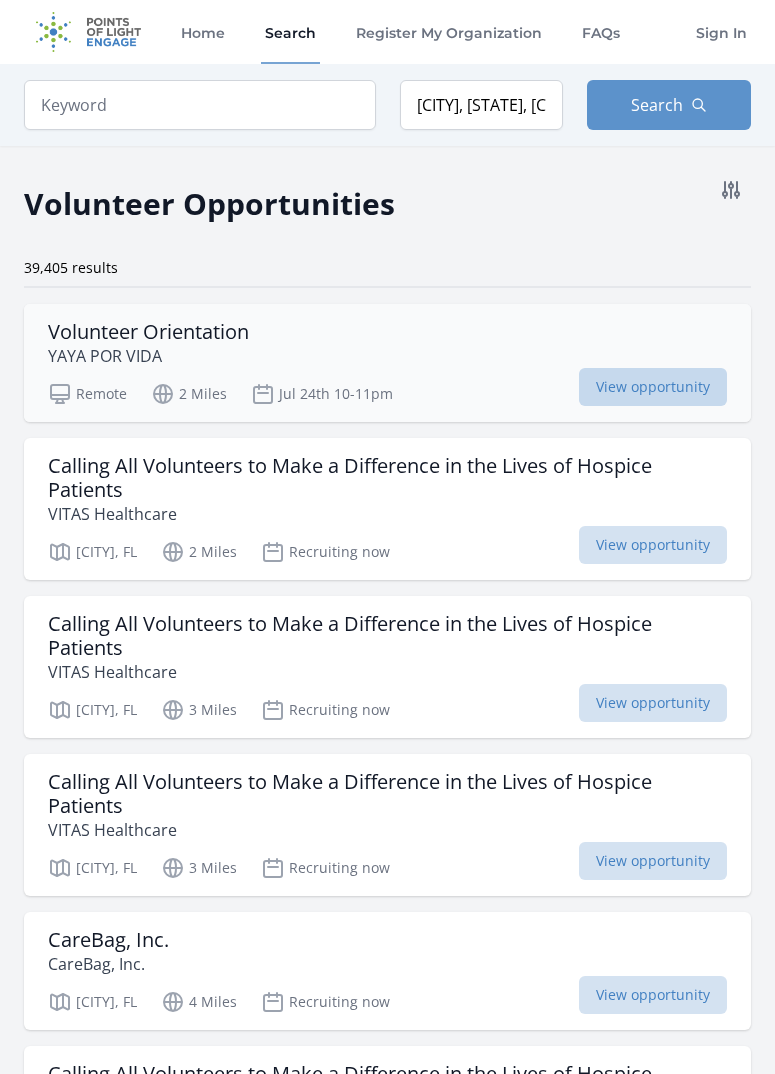 click on "View opportunity" at bounding box center [653, 387] 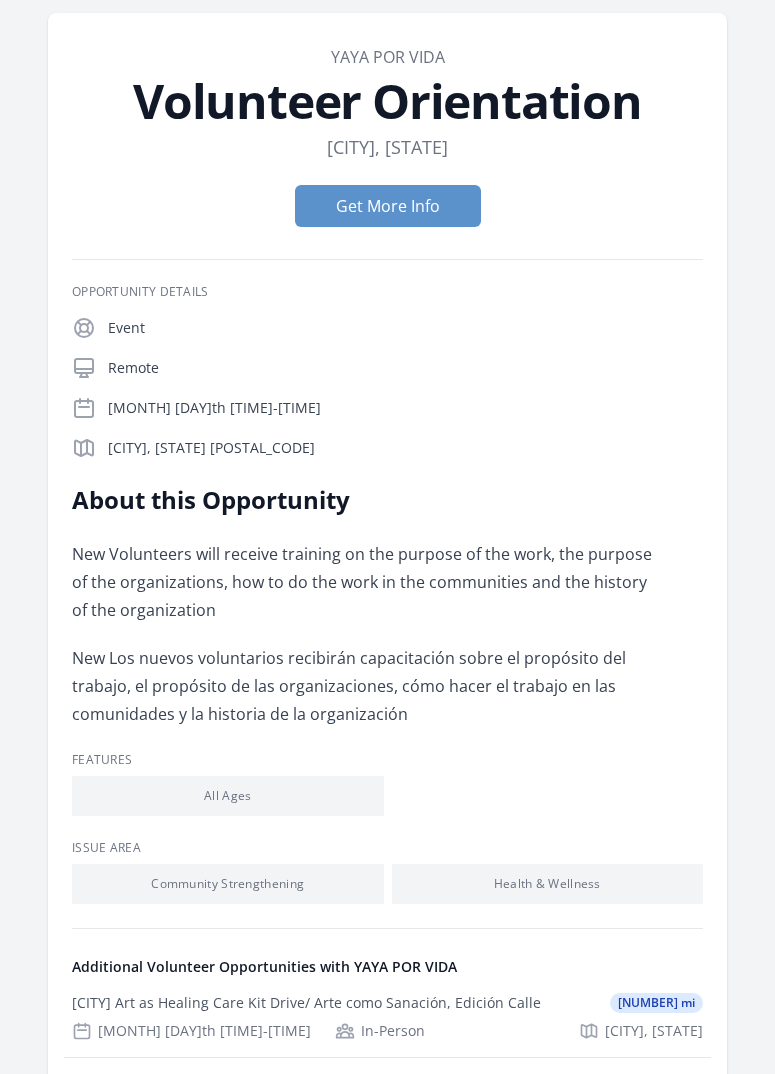 scroll, scrollTop: 0, scrollLeft: 0, axis: both 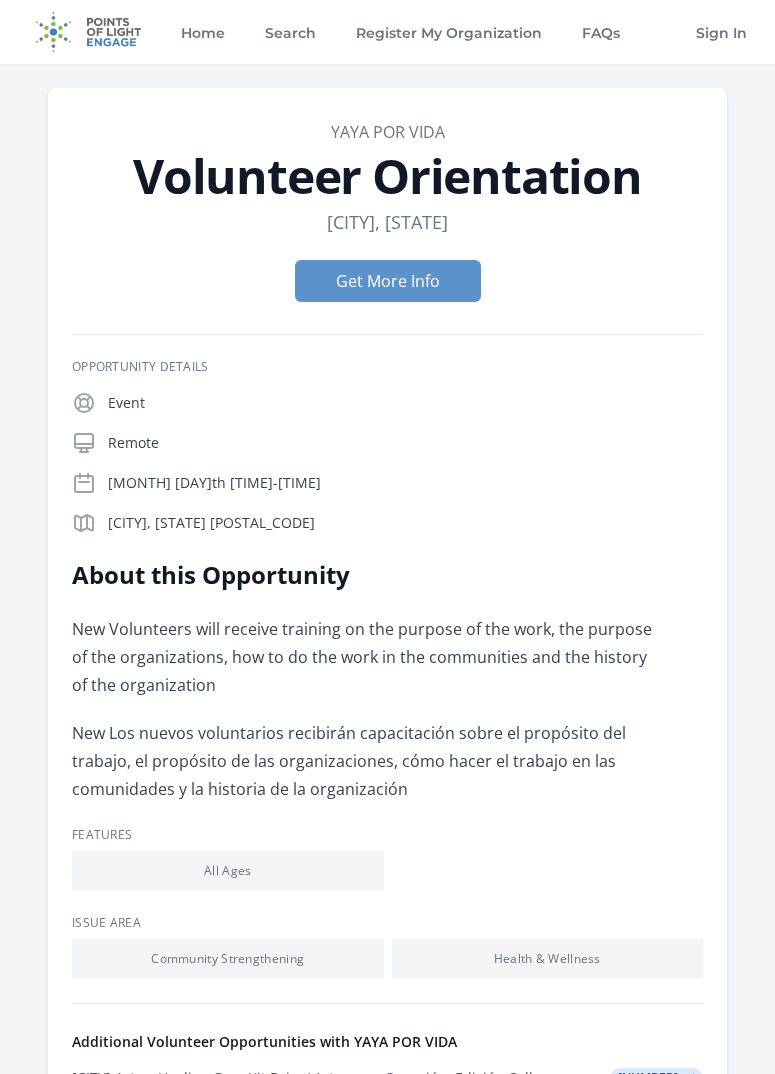 click on "Organization
YAYA POR VIDA
Volunteer Orientation
Location
Port Saint Lucie, FL
Get More Info
Opportunity Details" at bounding box center [387, 832] 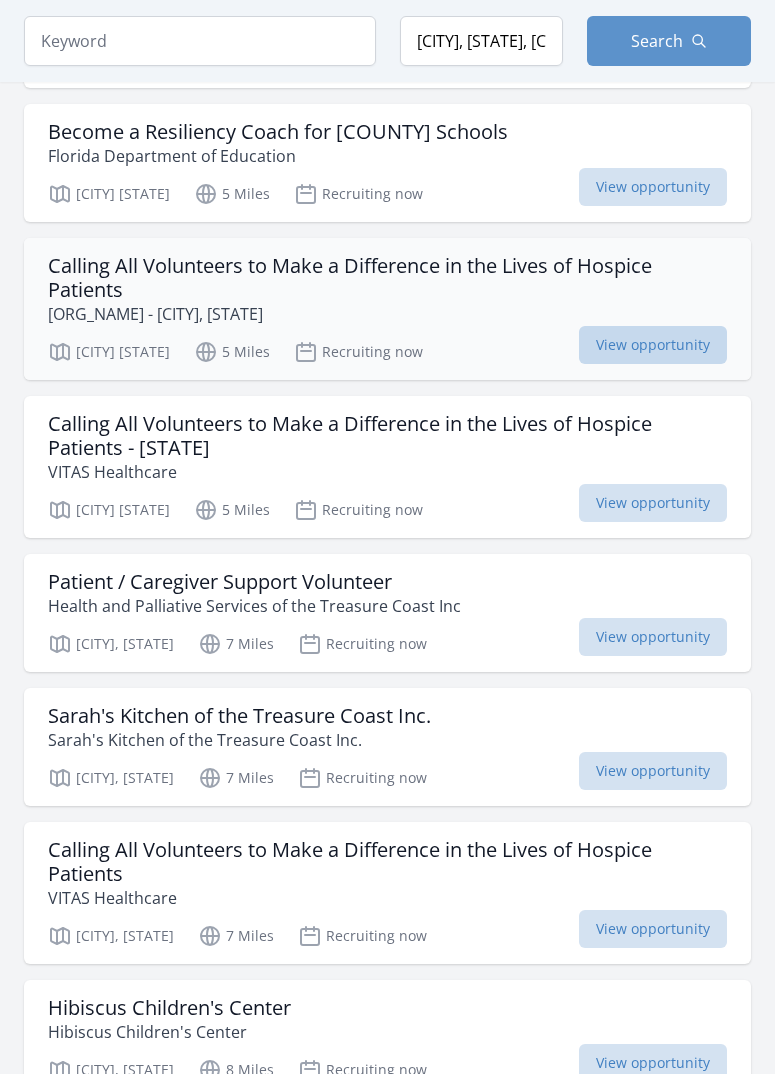 scroll, scrollTop: 1400, scrollLeft: 0, axis: vertical 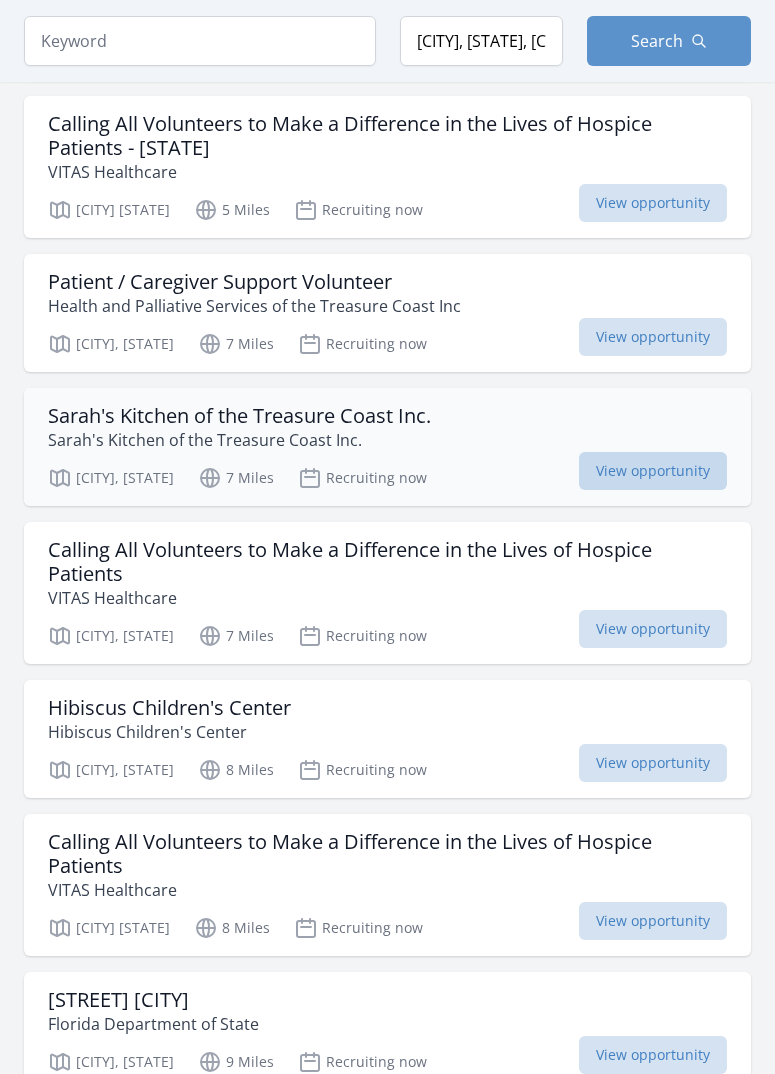 click on "View opportunity" at bounding box center [653, 471] 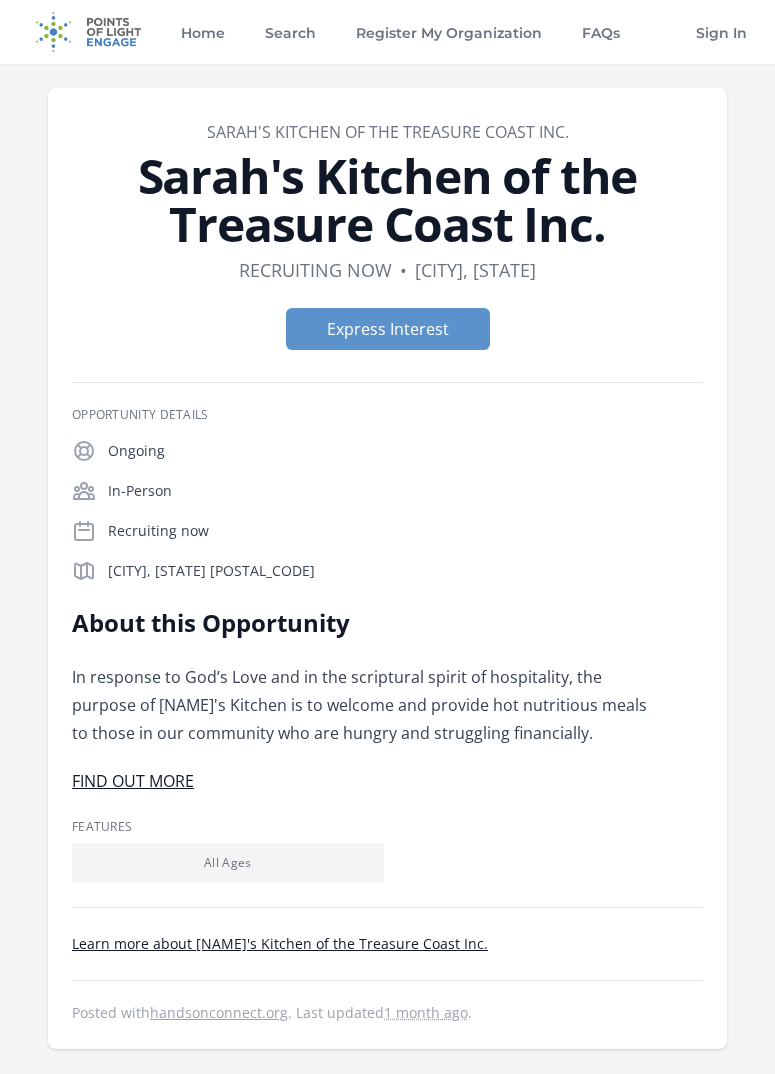 scroll, scrollTop: 300, scrollLeft: 0, axis: vertical 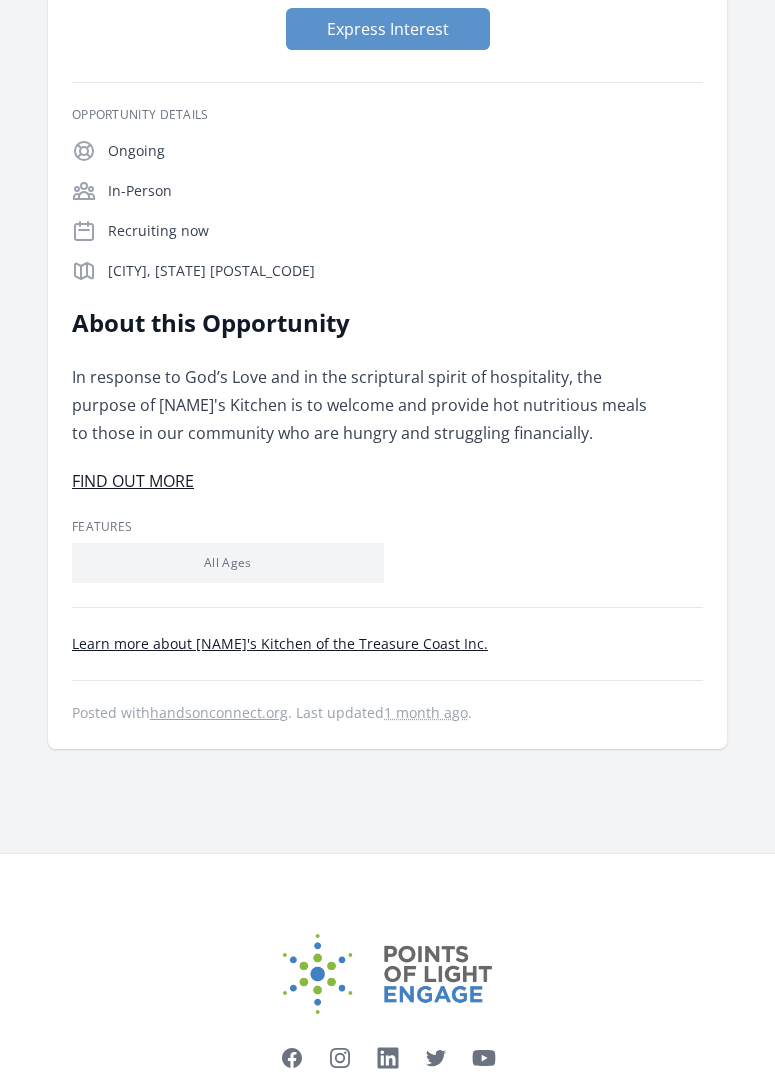 click on "FIND OUT MORE" at bounding box center (133, 481) 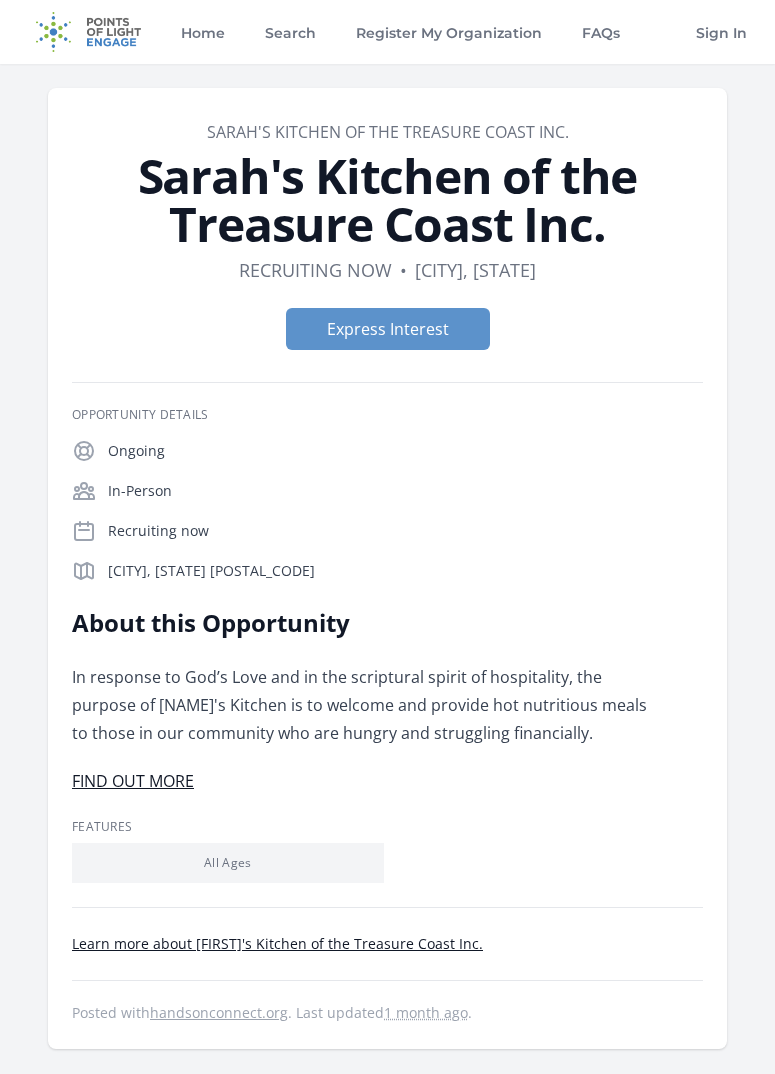 scroll, scrollTop: 0, scrollLeft: 0, axis: both 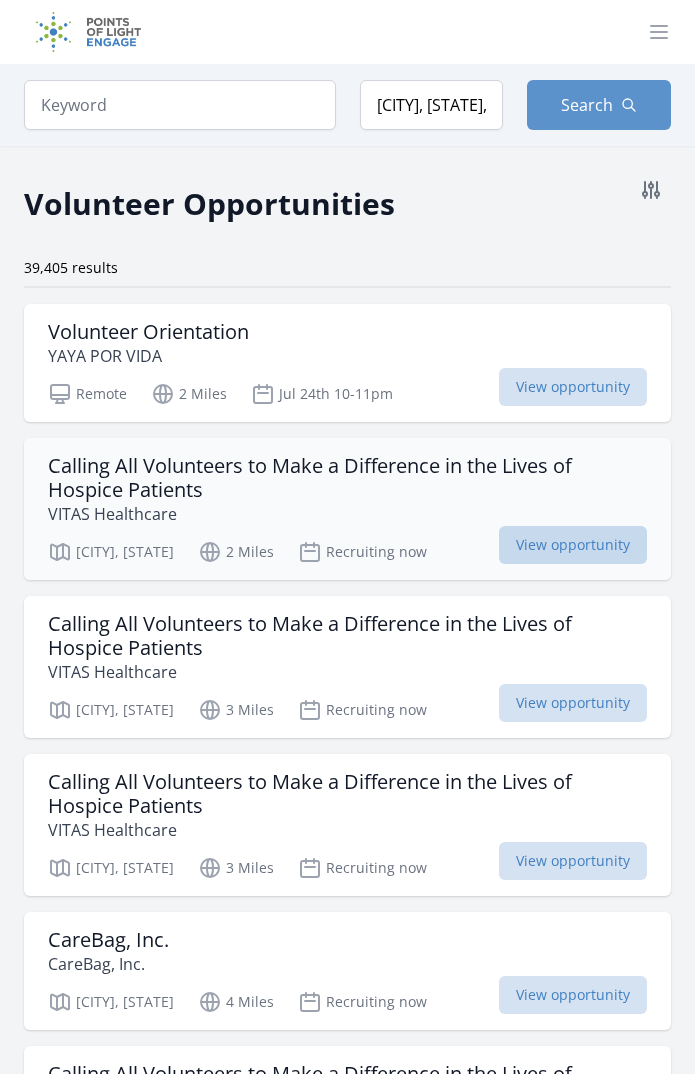 click on "View opportunity" at bounding box center [573, 545] 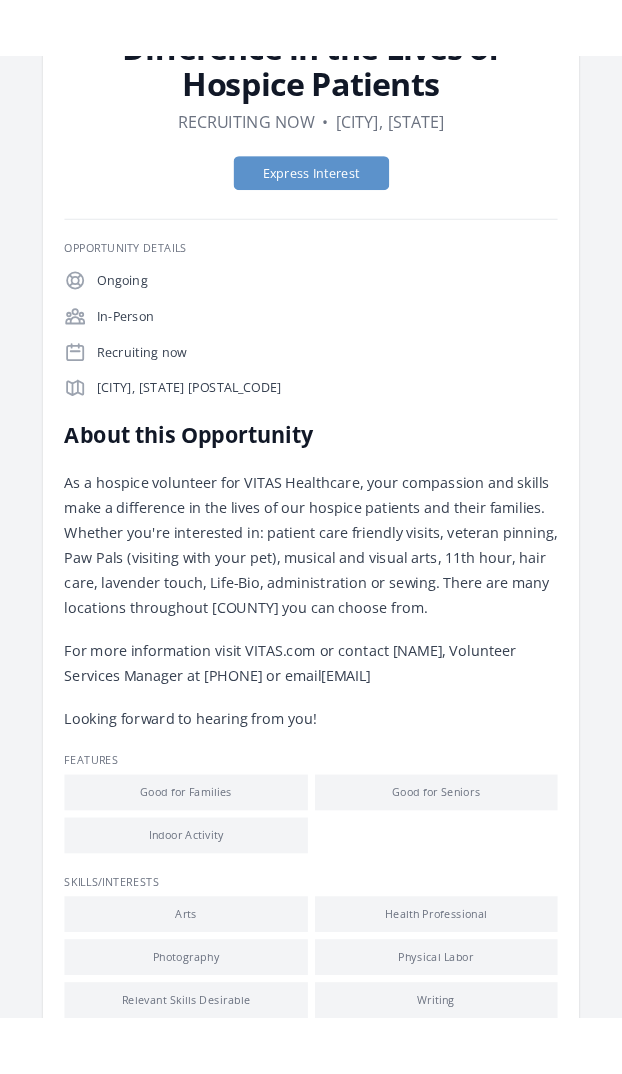 scroll, scrollTop: 200, scrollLeft: 0, axis: vertical 